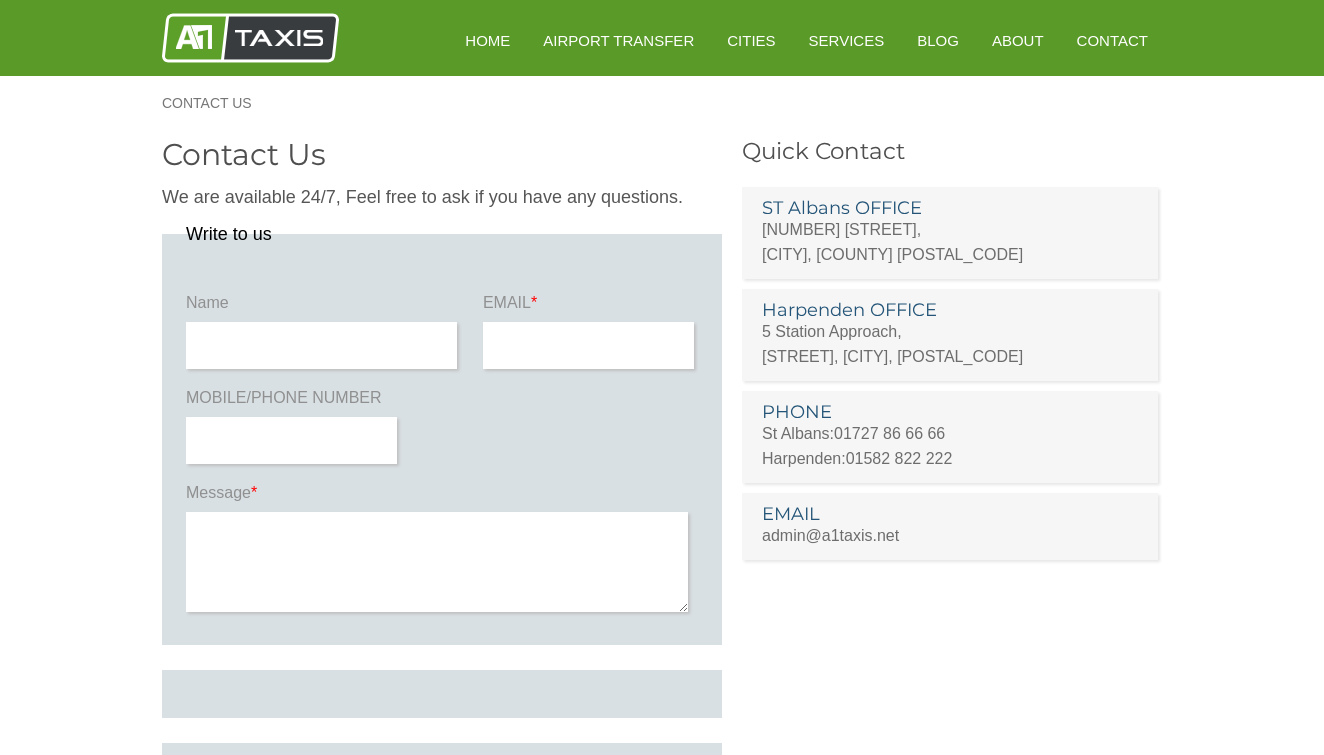scroll, scrollTop: 0, scrollLeft: 0, axis: both 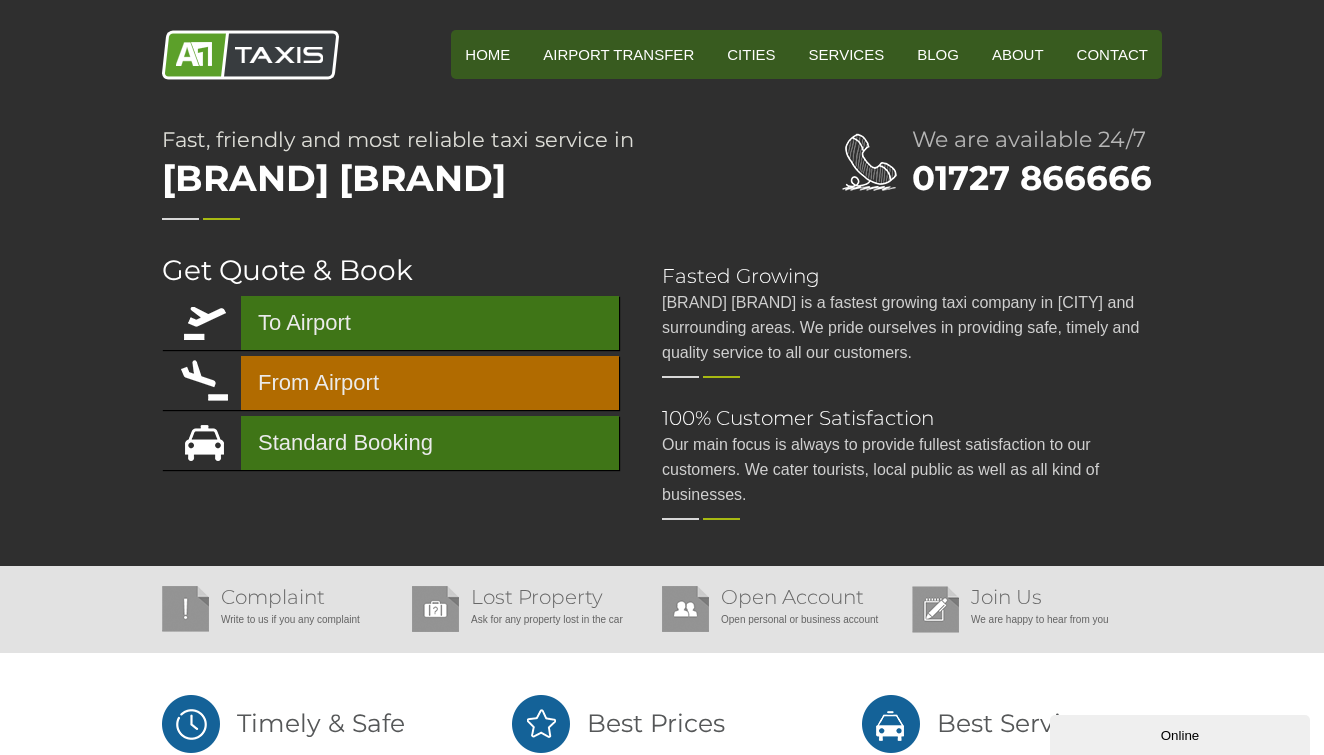 click on "From Airport" at bounding box center [390, 383] 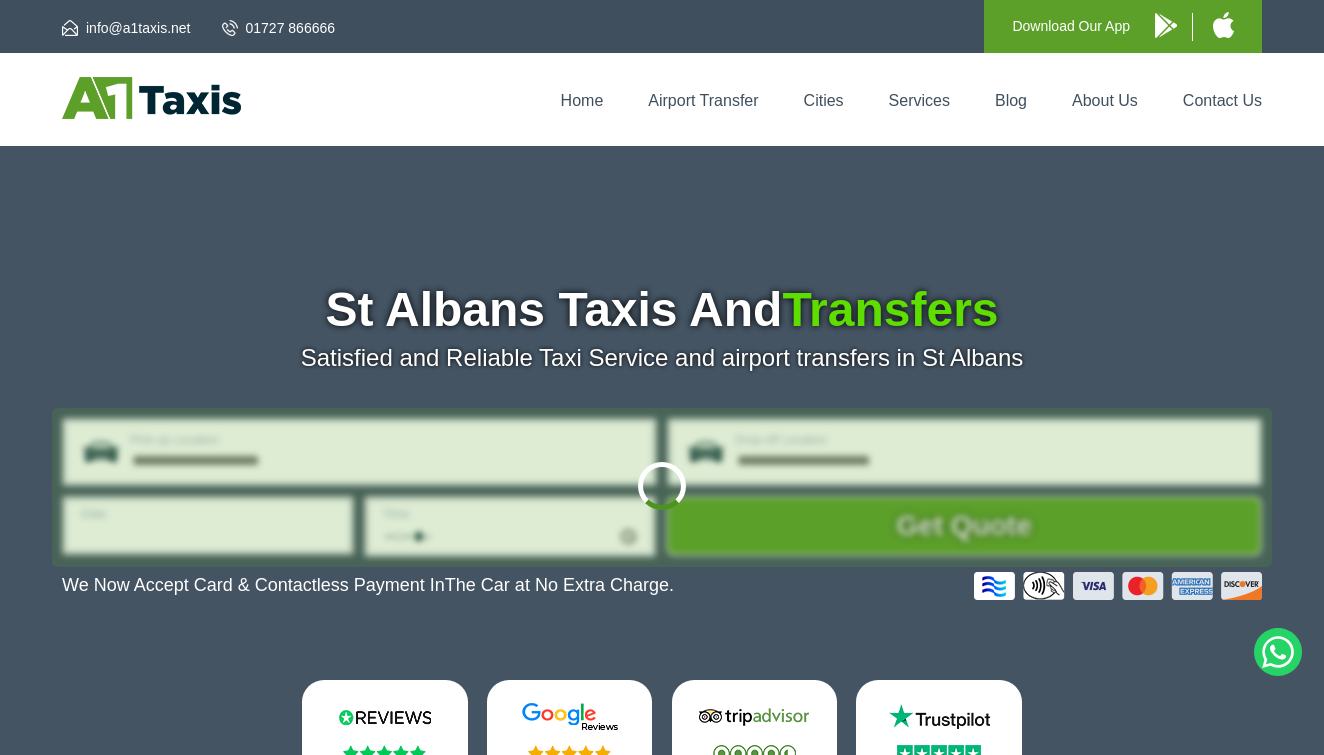 scroll, scrollTop: 0, scrollLeft: 0, axis: both 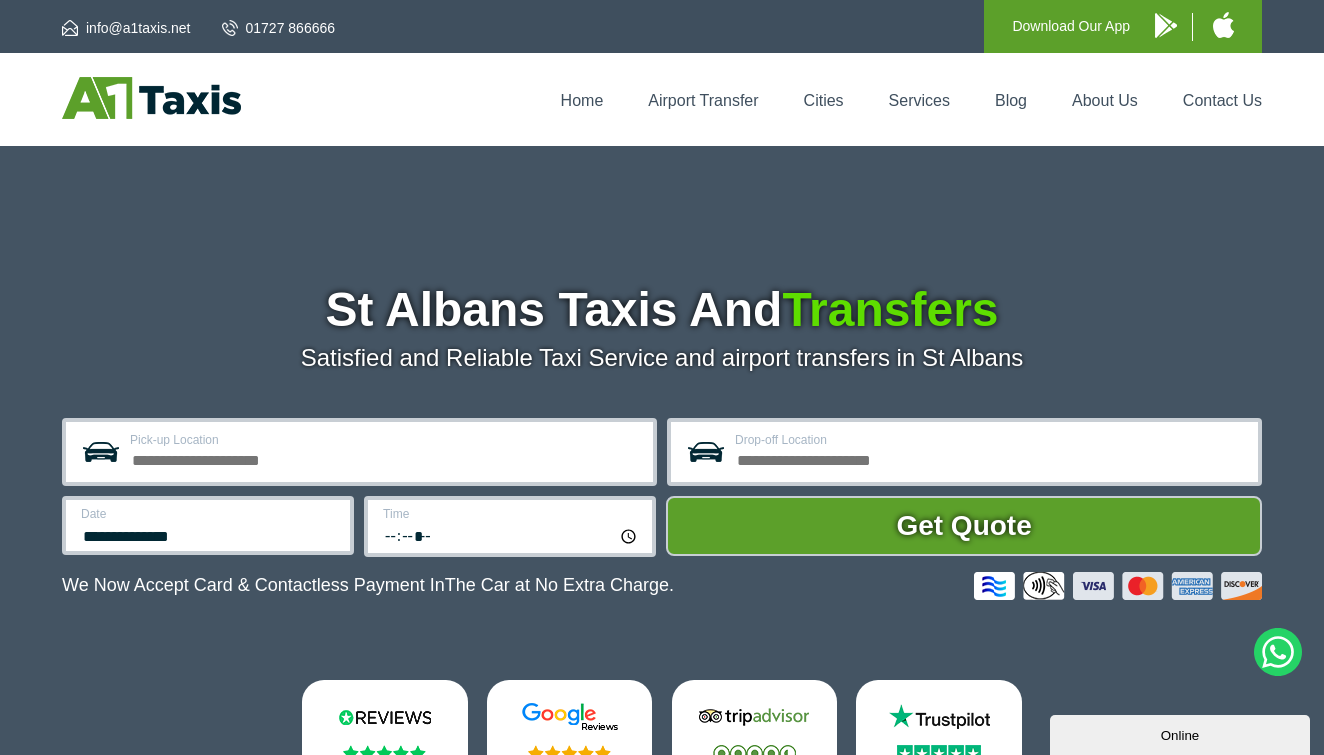 click on "Pick-up Location" at bounding box center [385, 458] 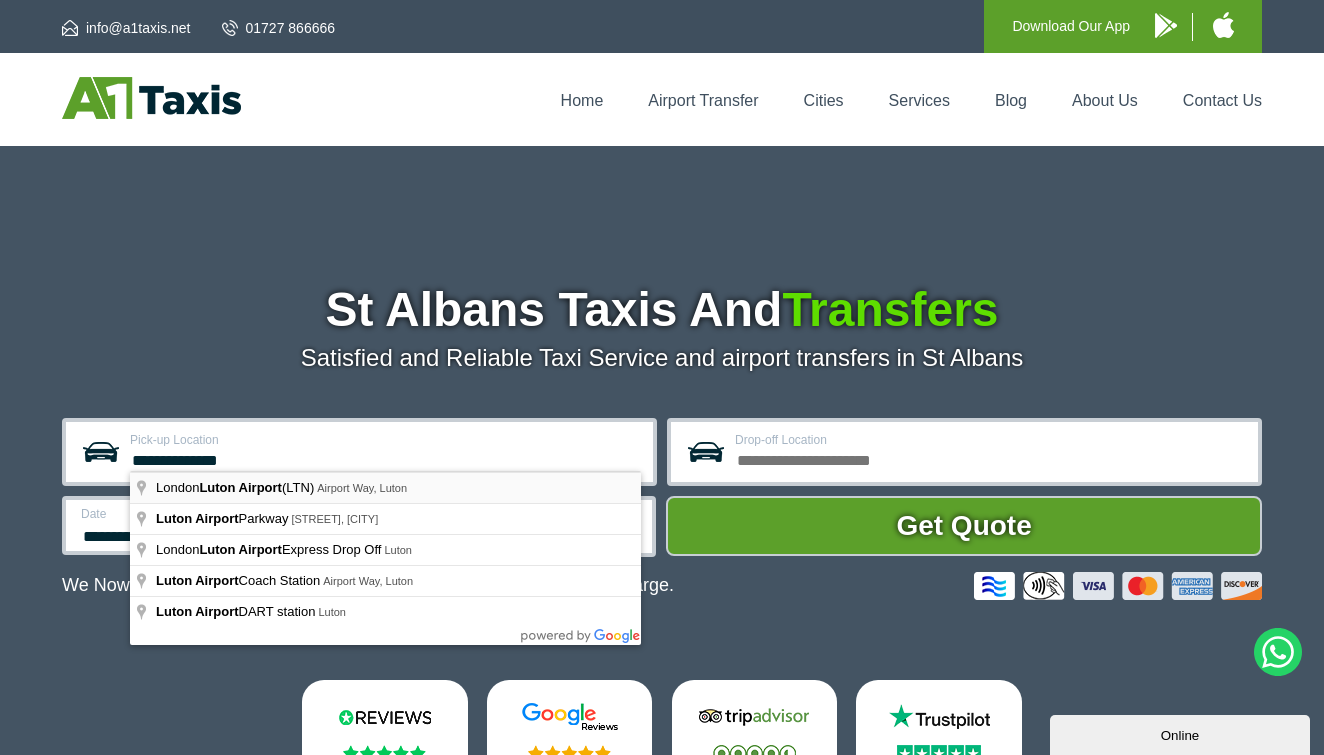 type on "**********" 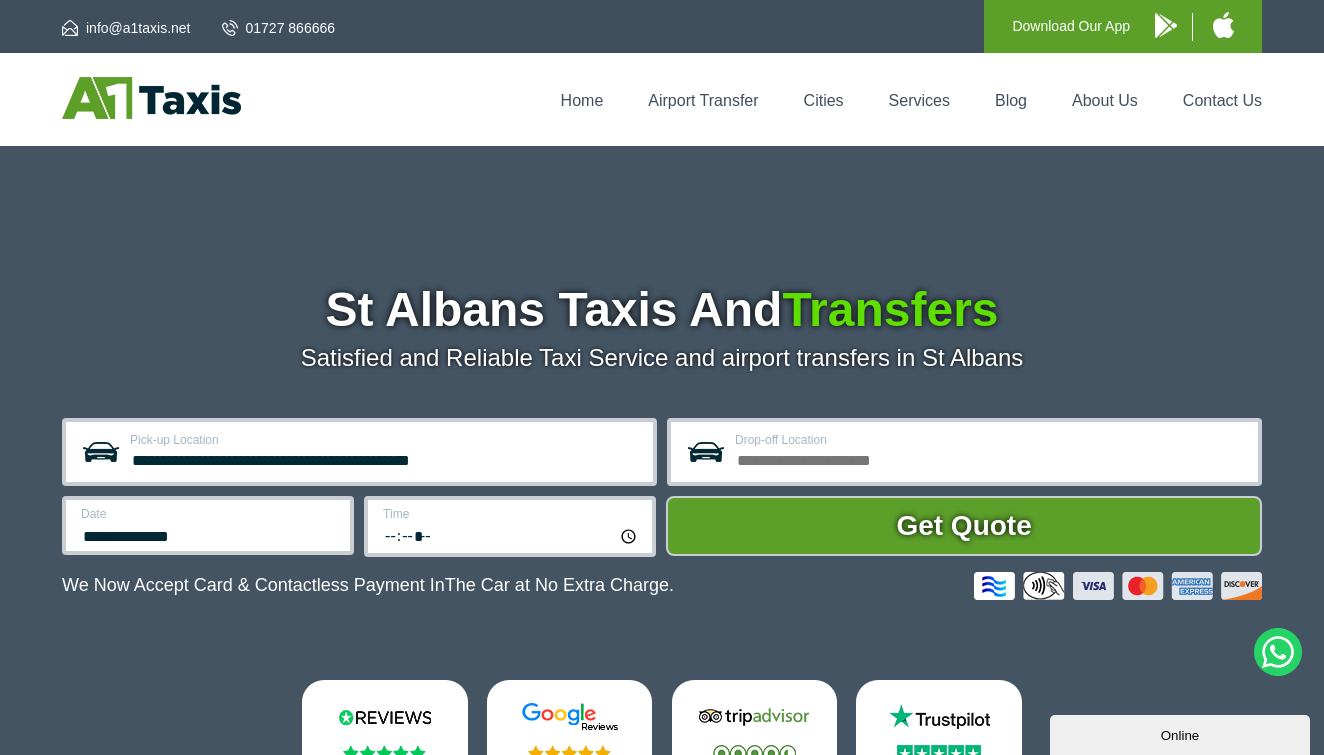 click on "Drop-off Location" at bounding box center [990, 458] 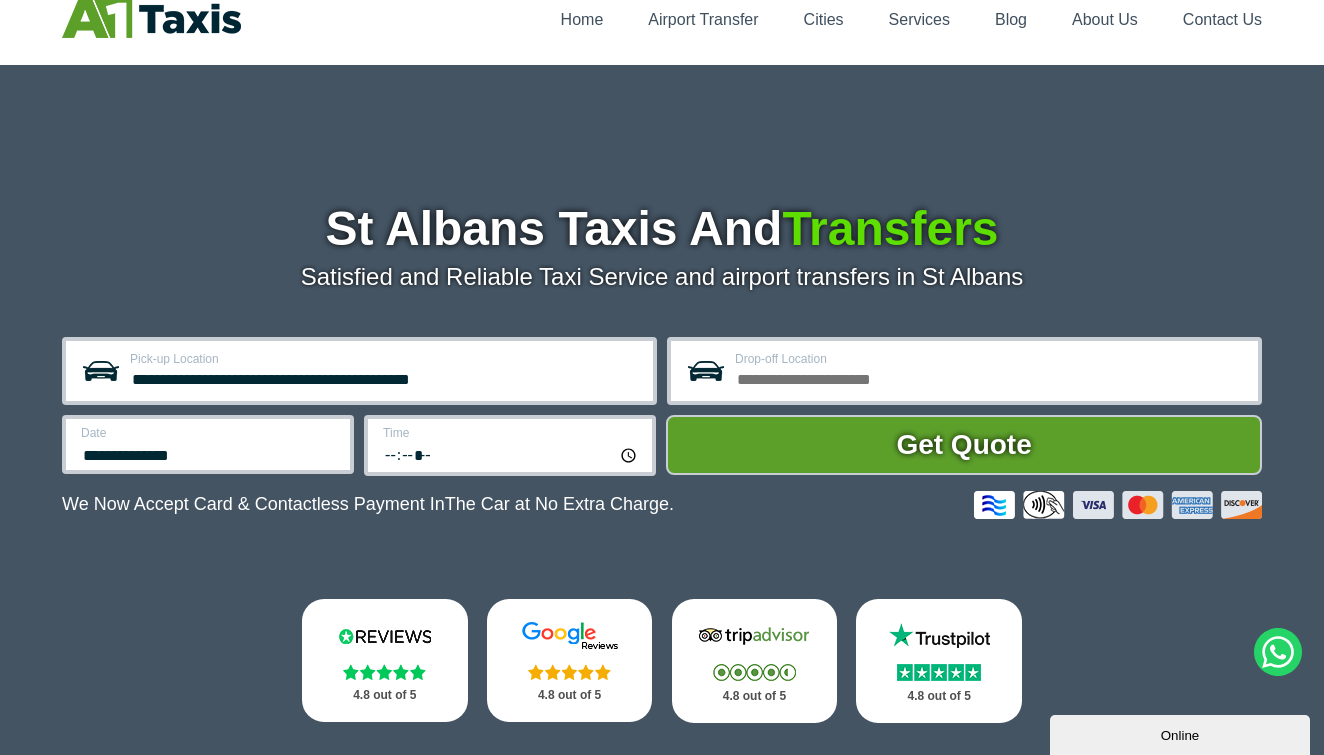 click on "**********" at bounding box center [208, 444] 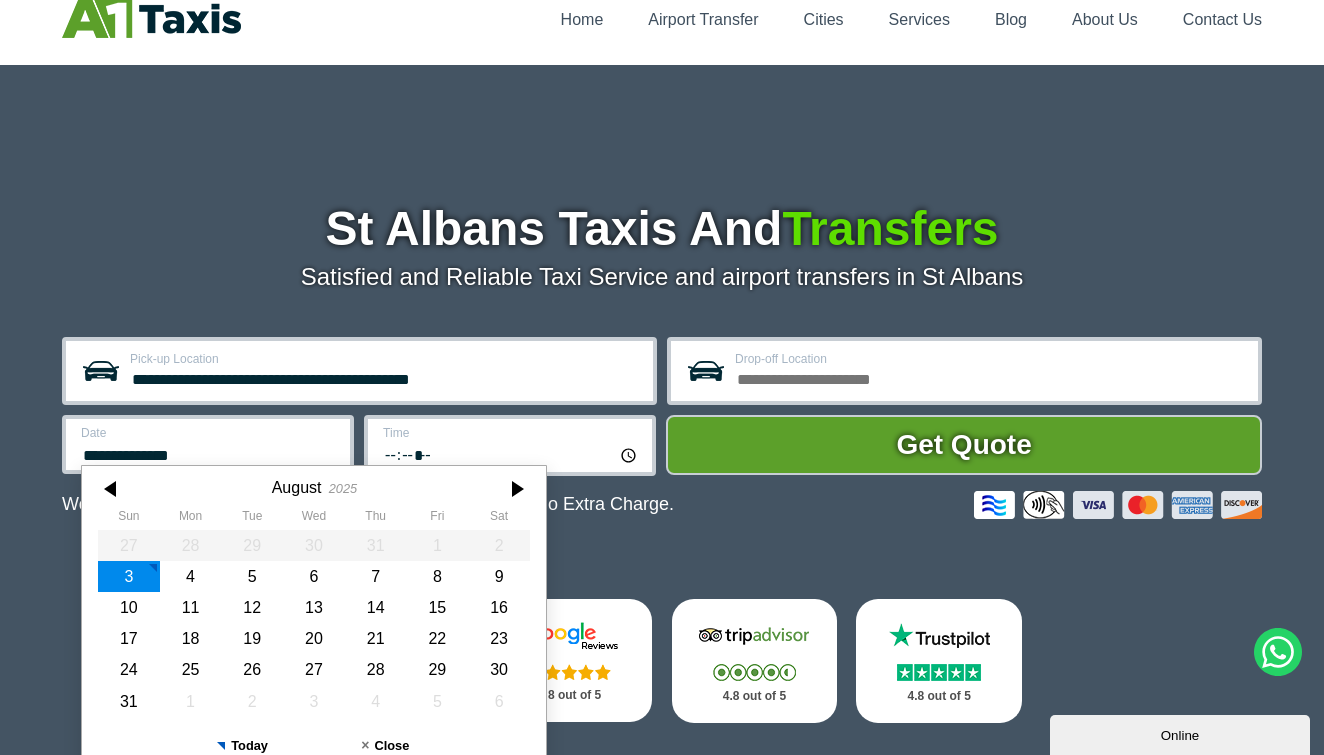 click on "Drop-off Location" at bounding box center (990, 377) 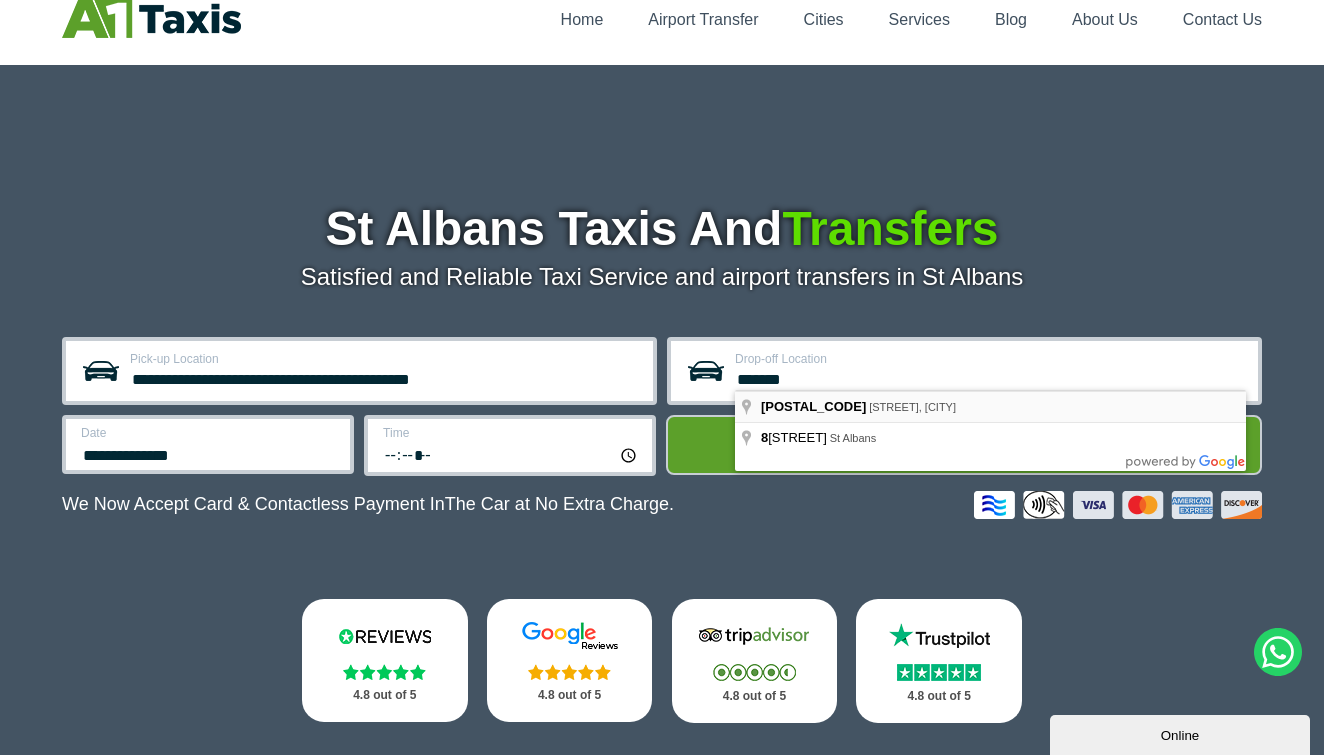 type on "**********" 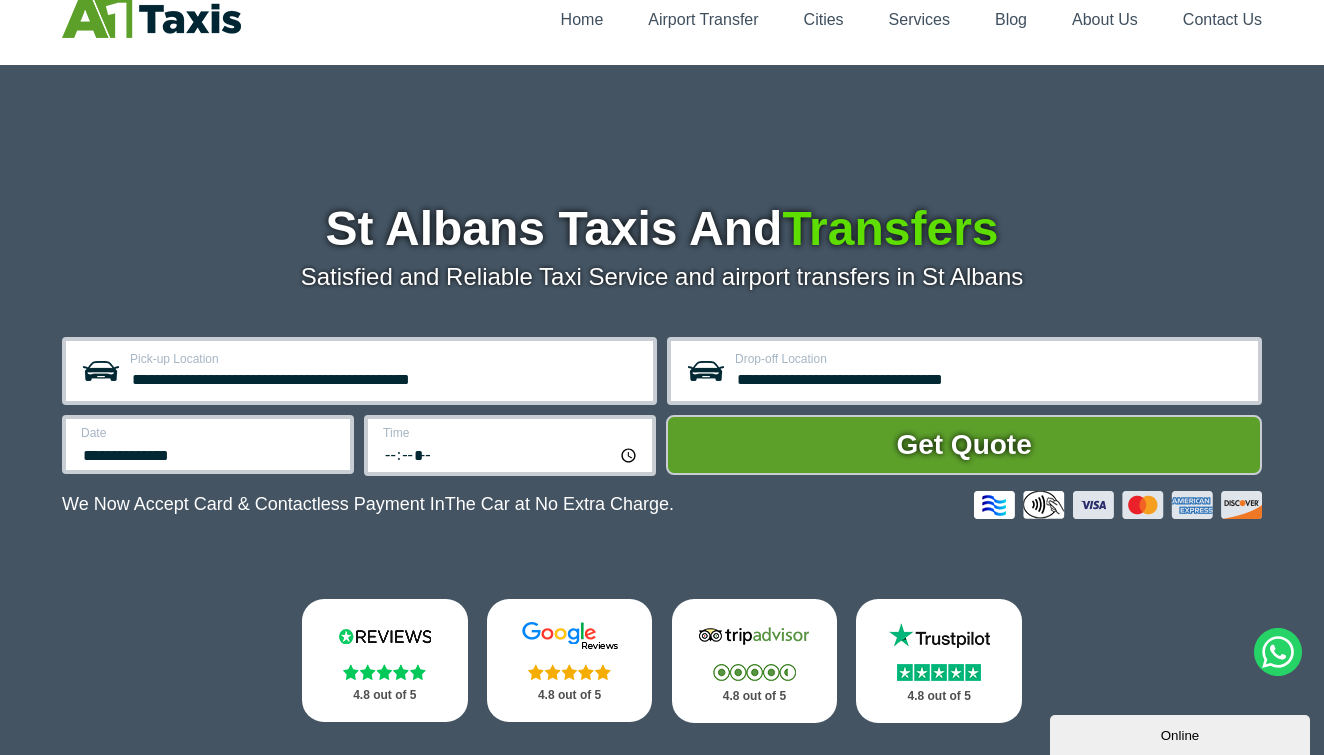 click on "**********" at bounding box center (209, 453) 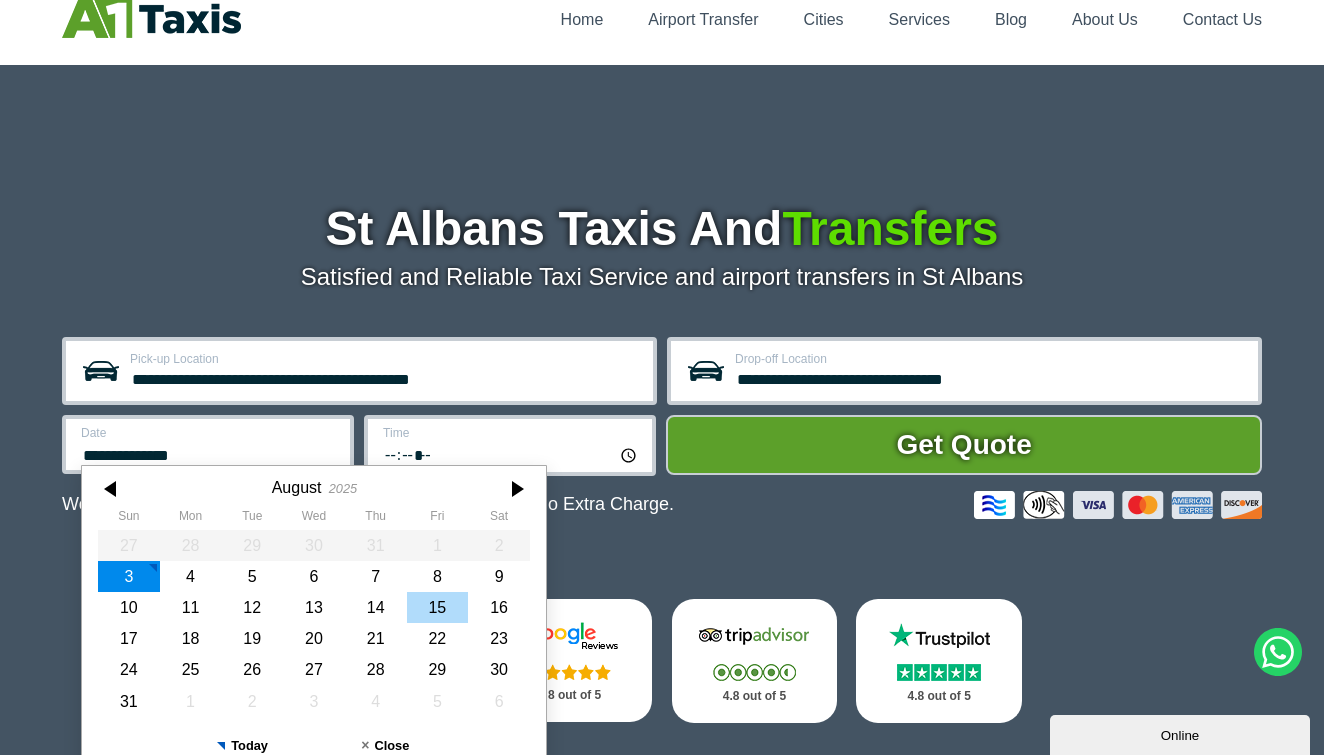 click on "15" at bounding box center (438, 607) 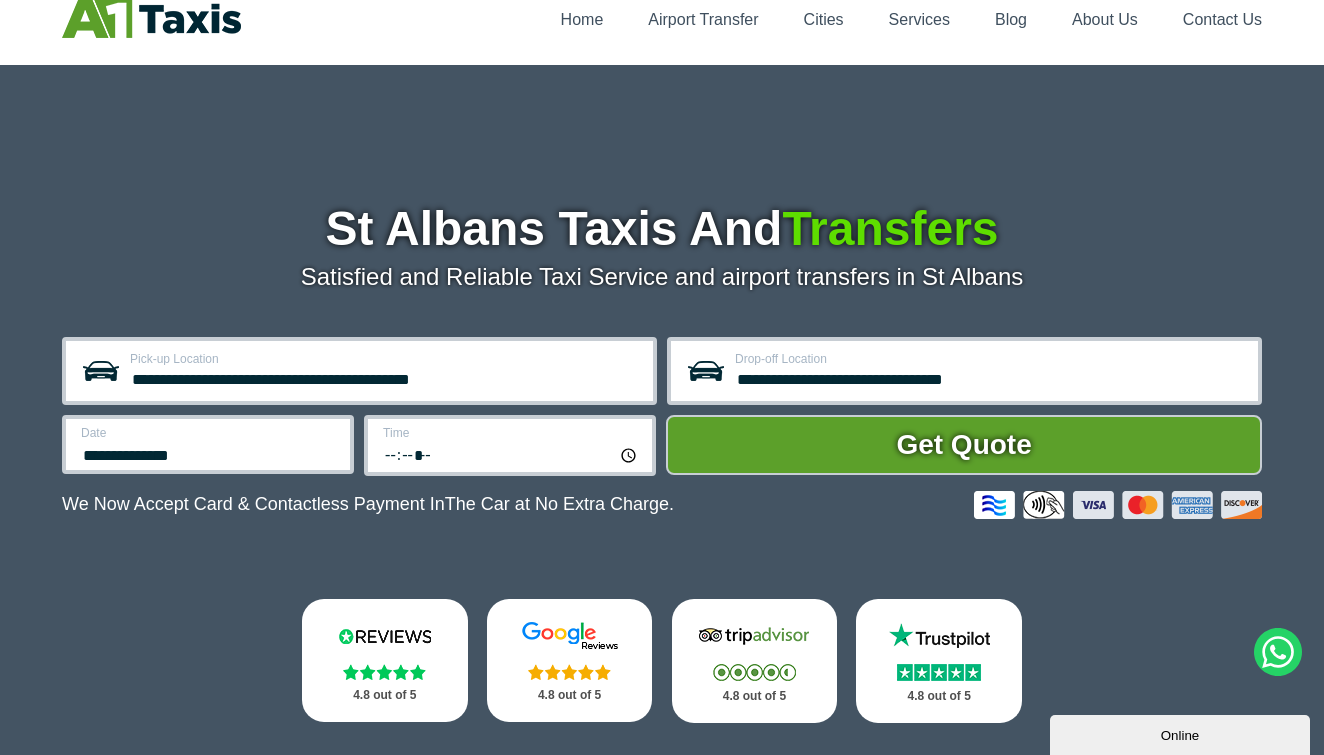 click on "*****" at bounding box center [511, 454] 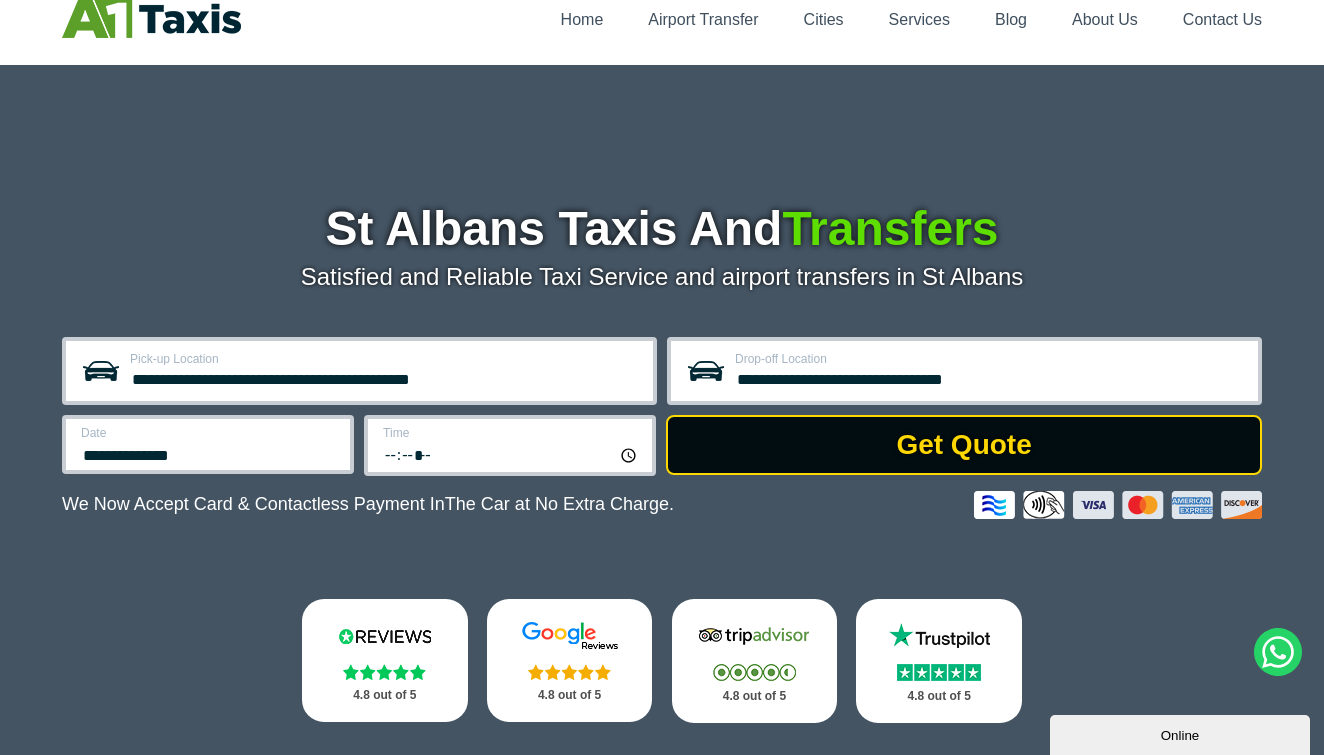 click on "Get Quote" at bounding box center (964, 445) 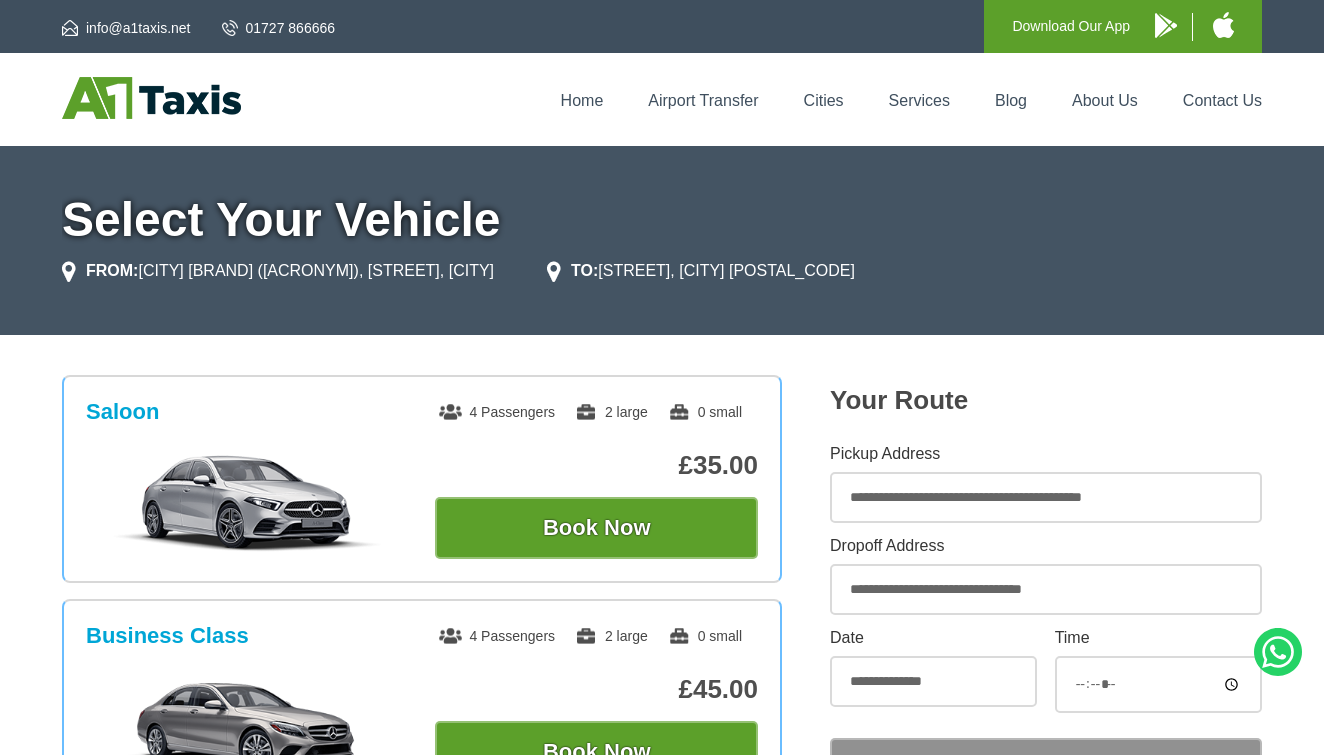 scroll, scrollTop: 0, scrollLeft: 0, axis: both 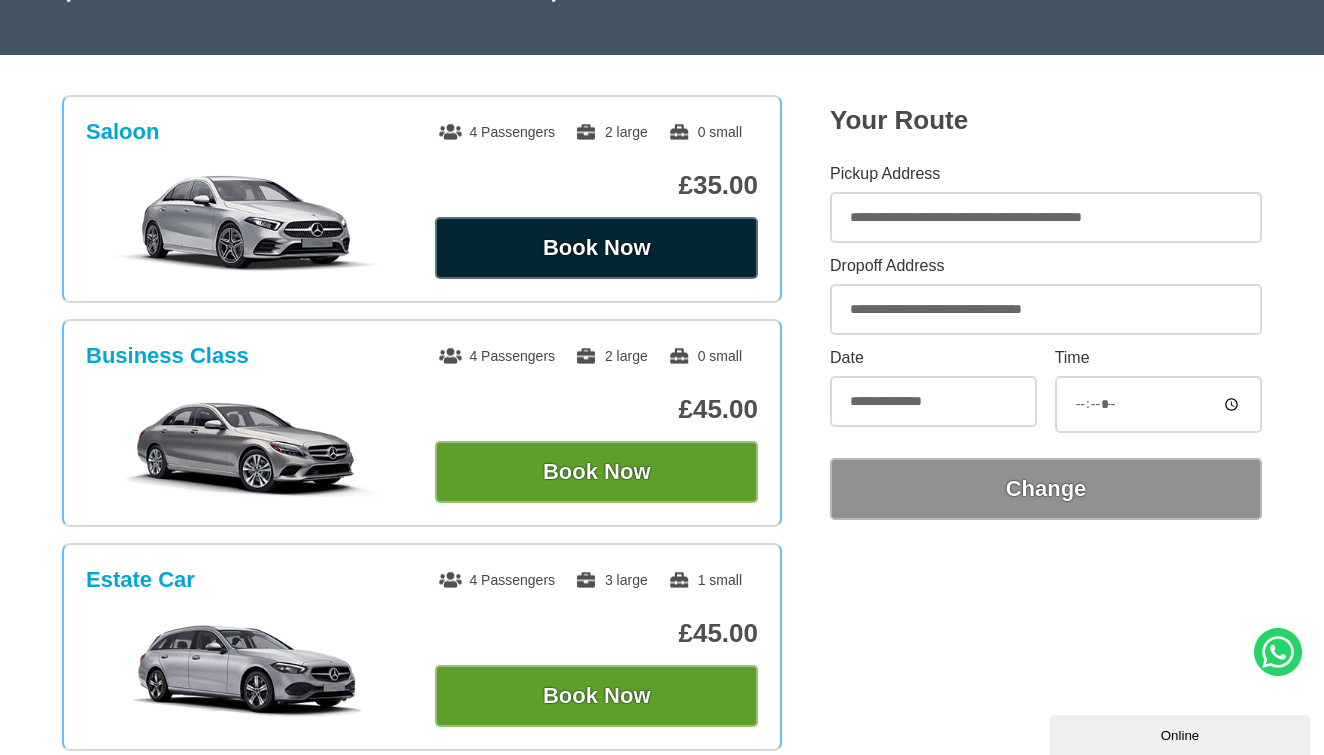 click on "Book Now" at bounding box center [596, 248] 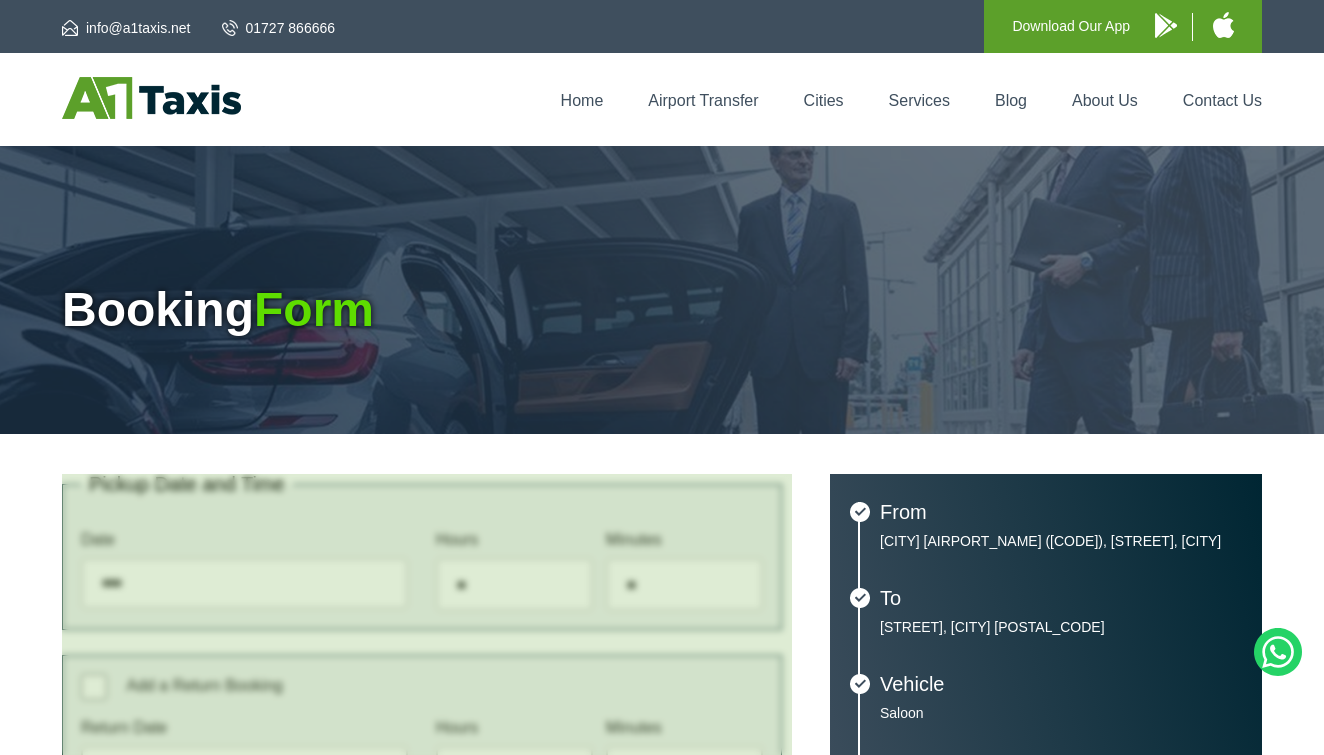scroll, scrollTop: 0, scrollLeft: 0, axis: both 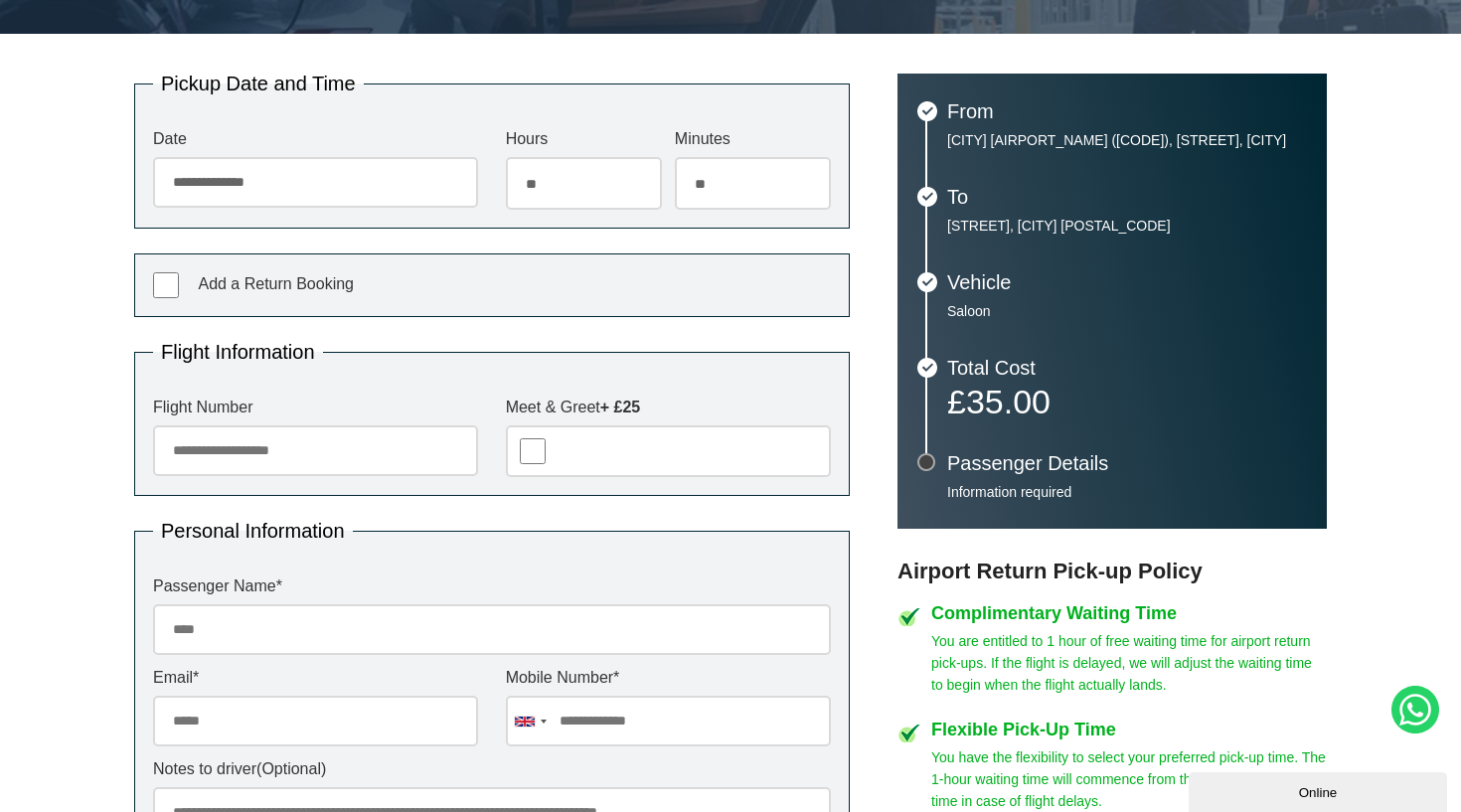 click on "Flight Number" at bounding box center (315, 450) 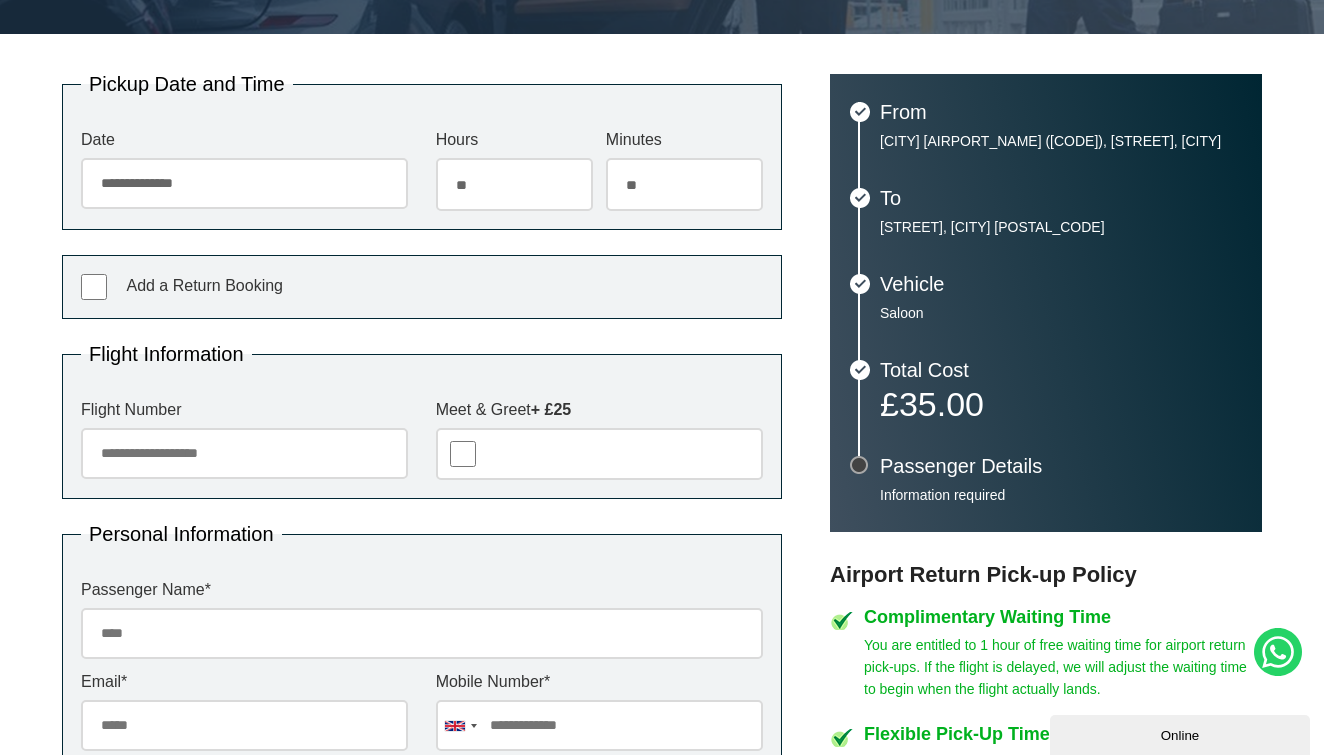 paste on "*******" 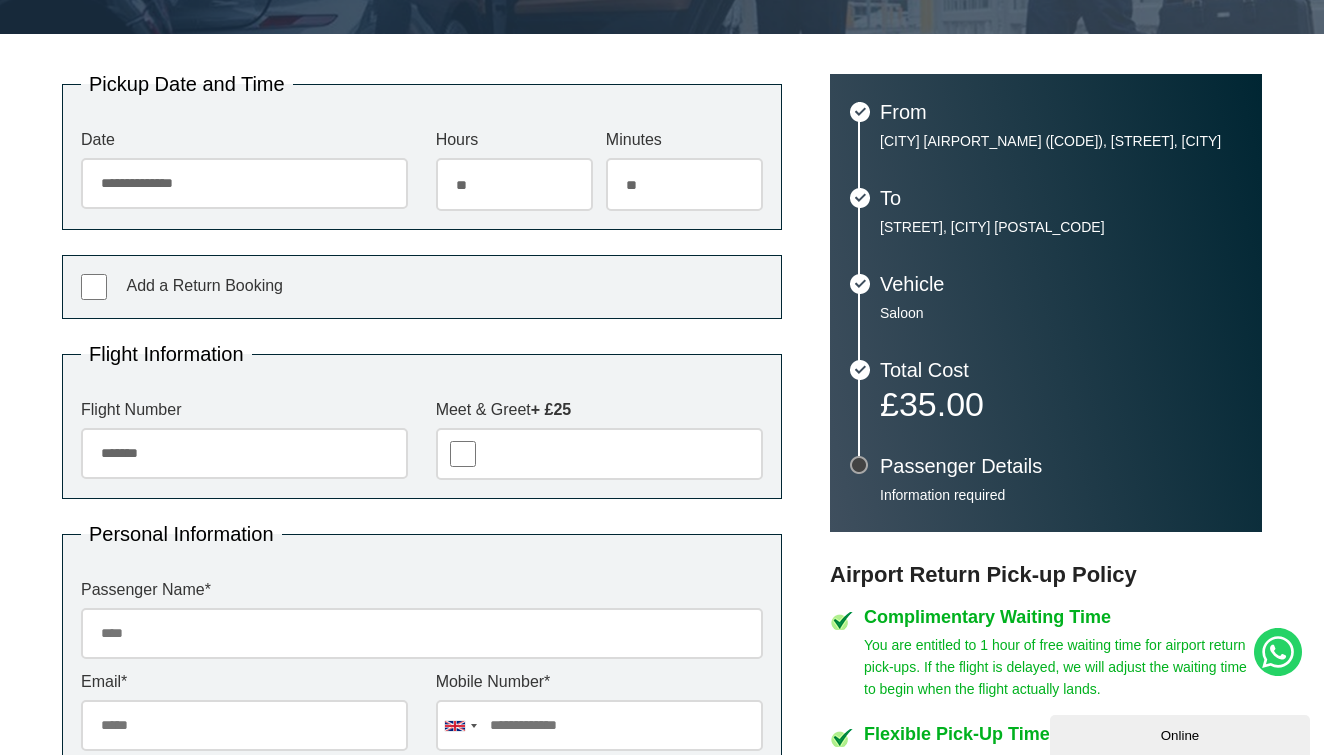 type on "*******" 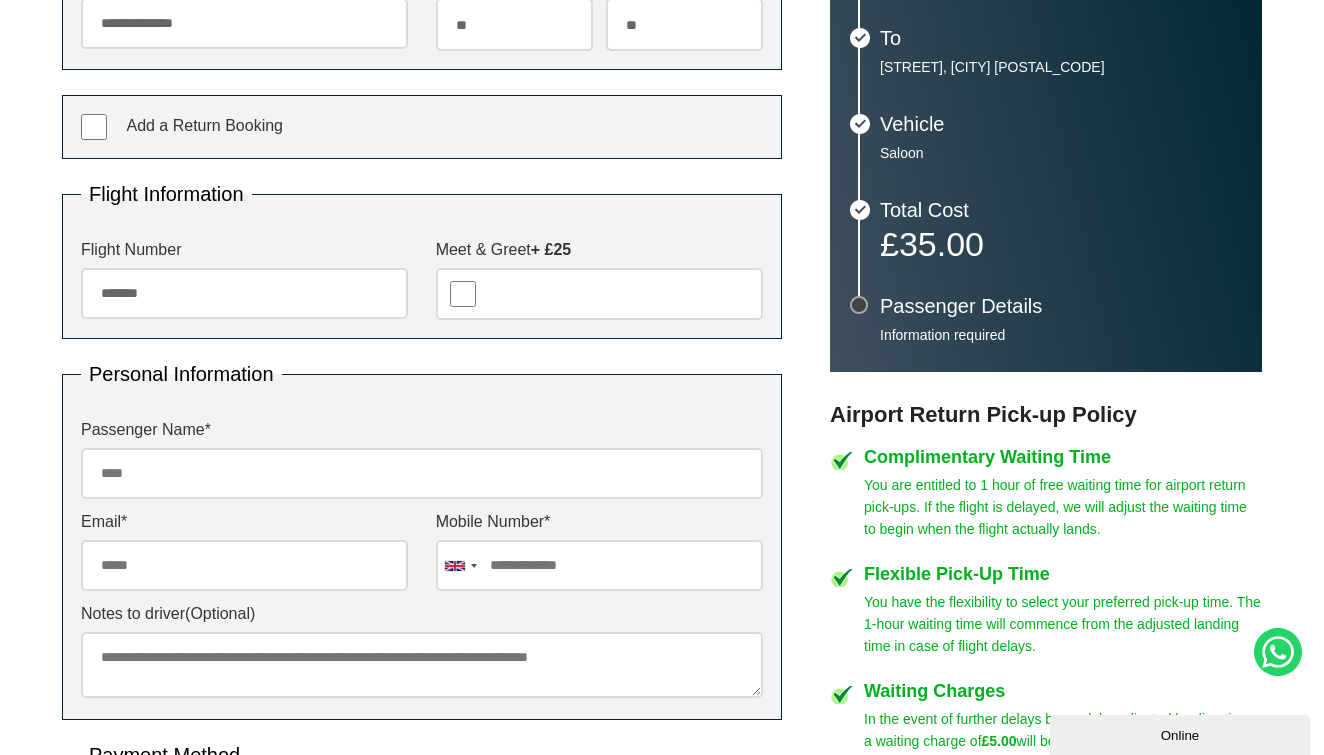 scroll, scrollTop: 600, scrollLeft: 0, axis: vertical 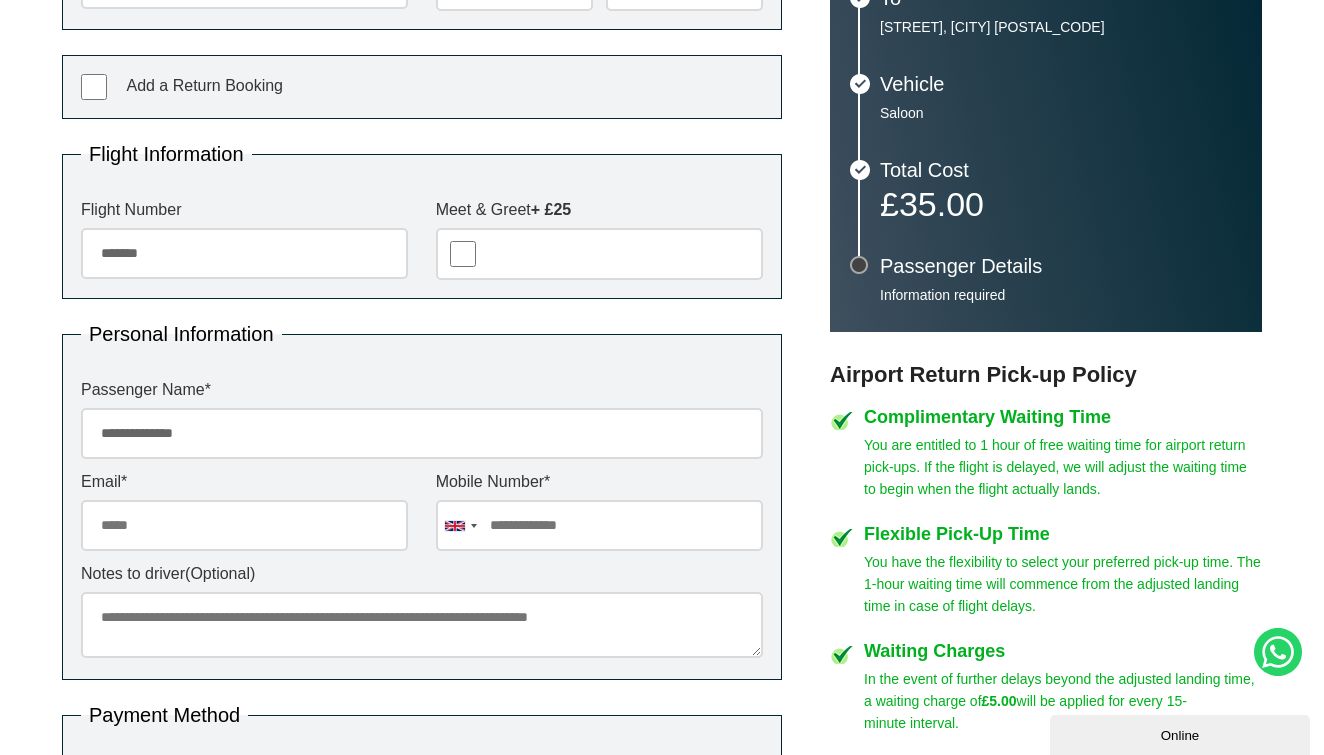 type on "**********" 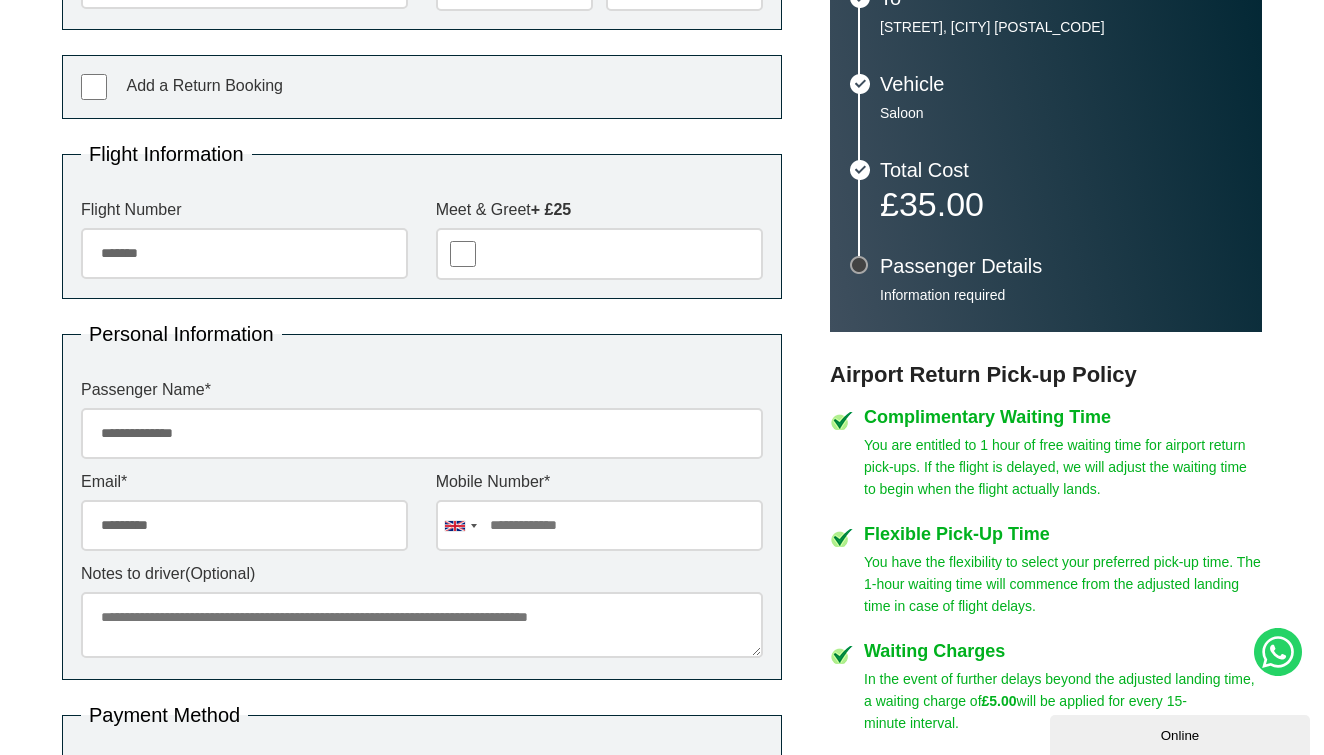 type on "**********" 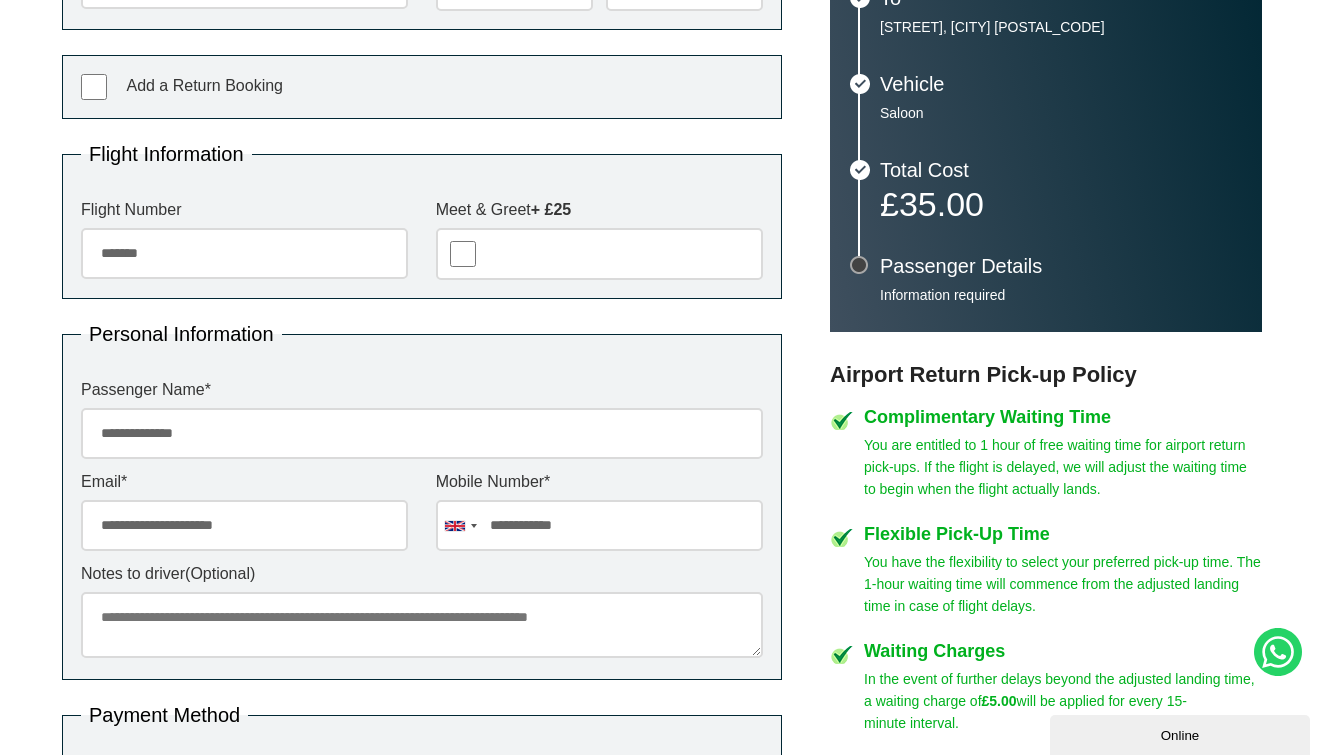 type on "**********" 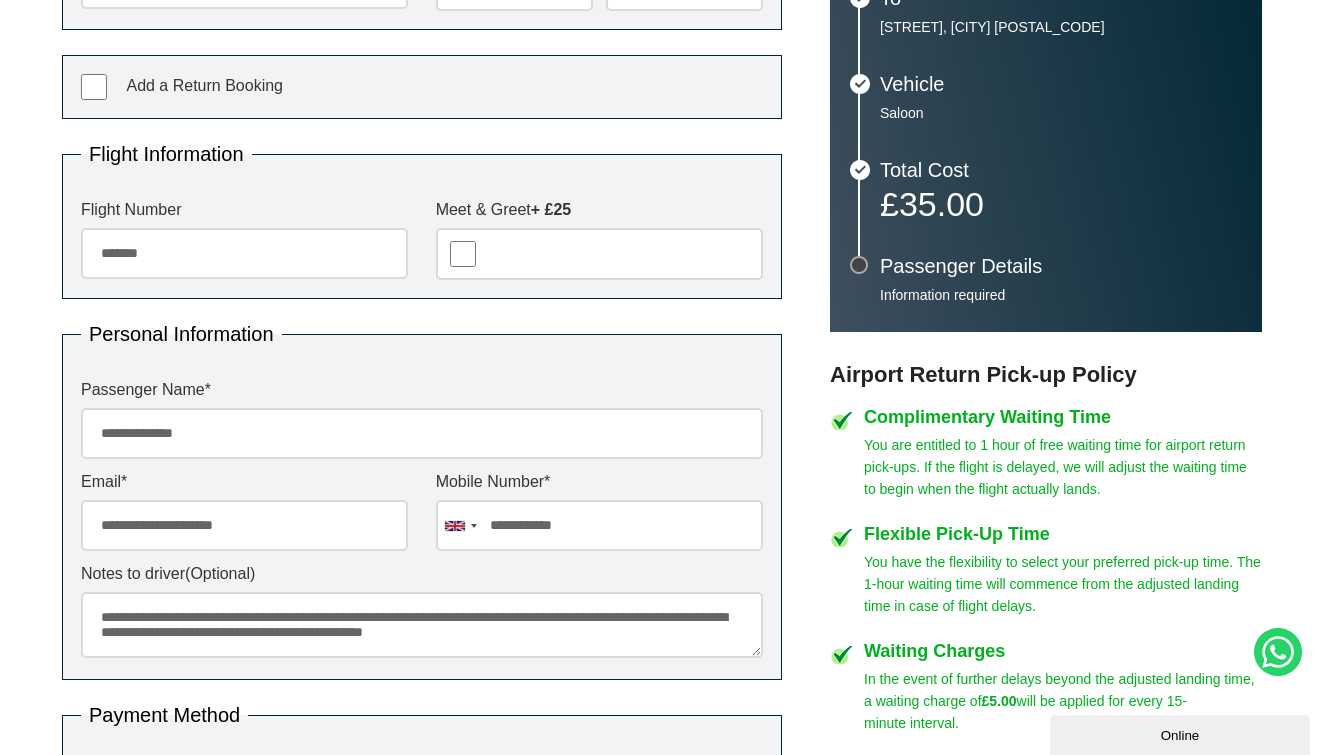 type on "**********" 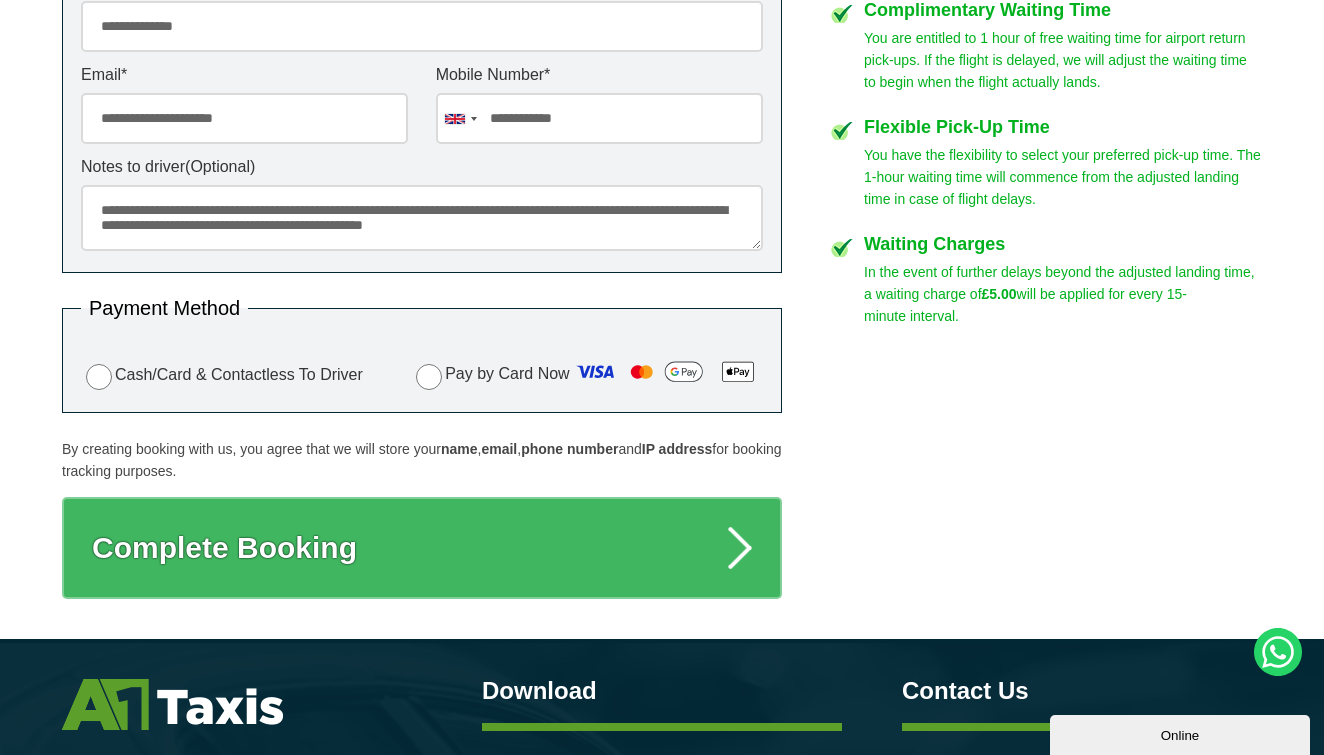scroll, scrollTop: 1040, scrollLeft: 0, axis: vertical 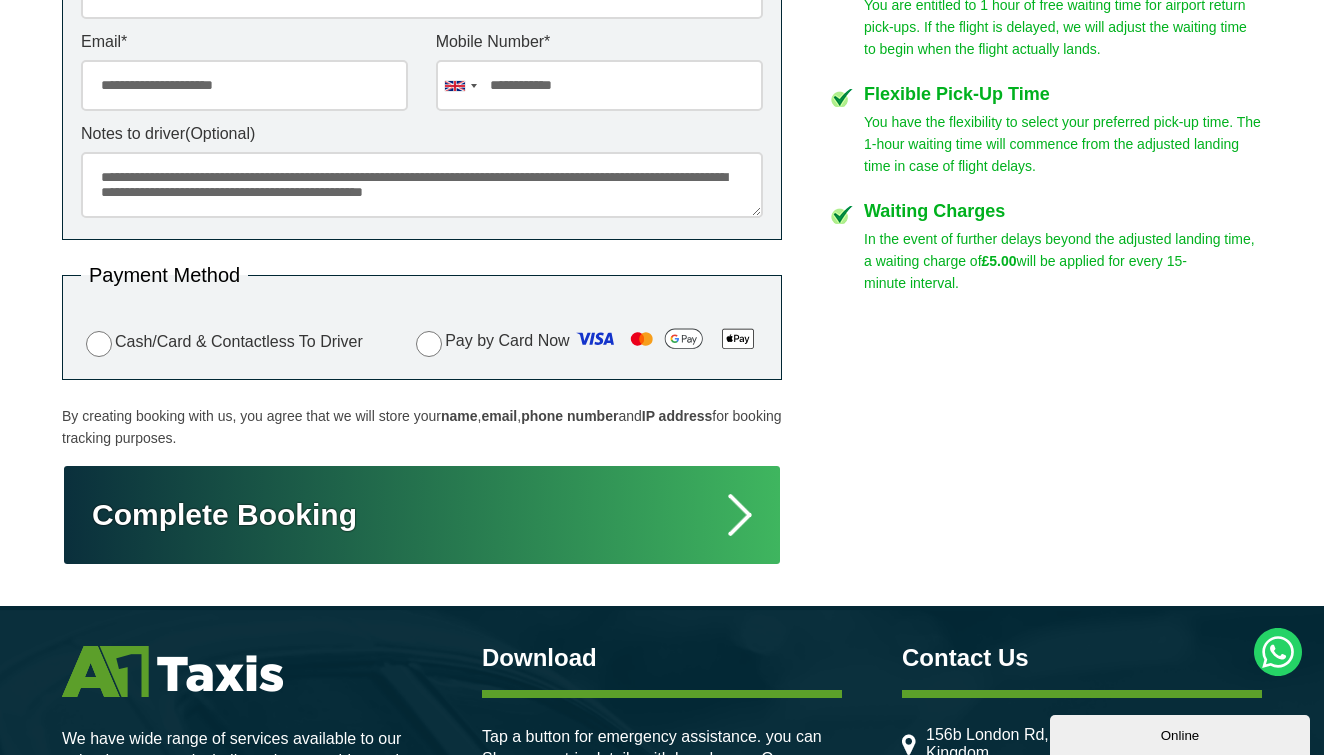 click on "Complete Booking" at bounding box center [422, 515] 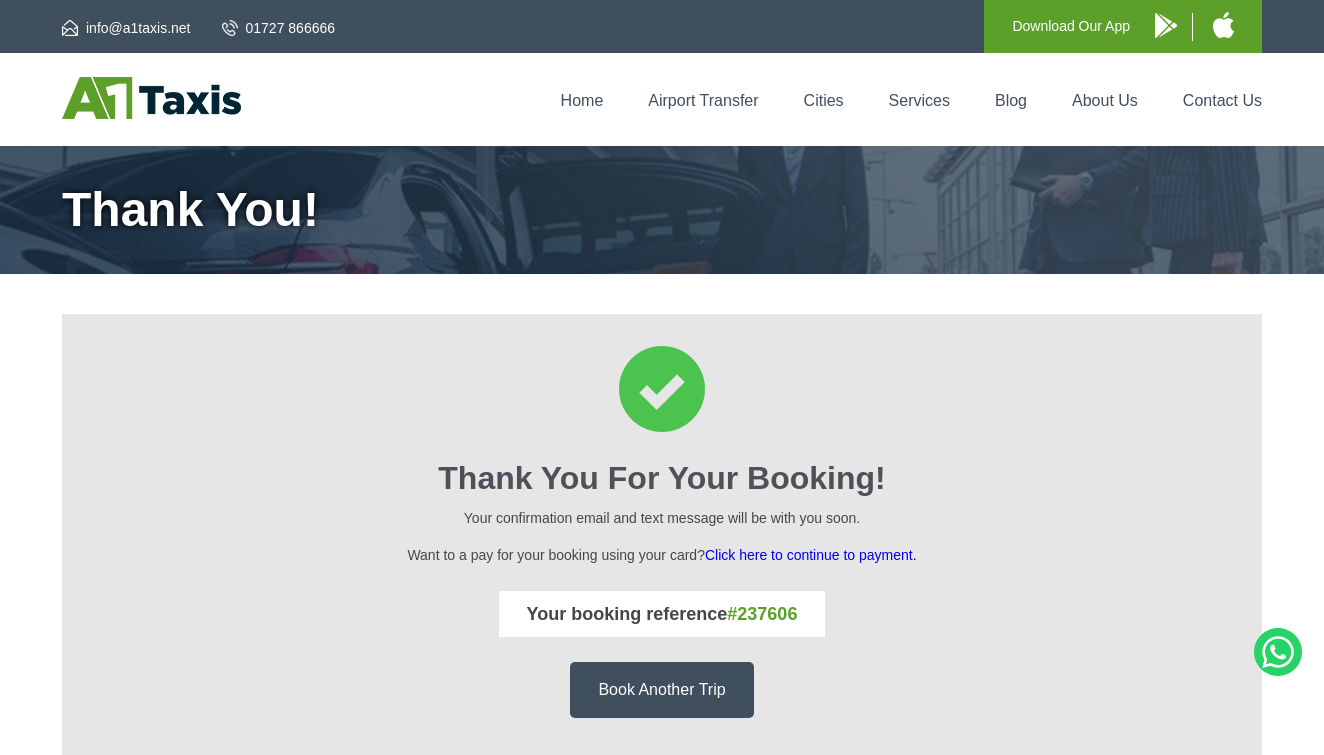 scroll, scrollTop: 0, scrollLeft: 0, axis: both 